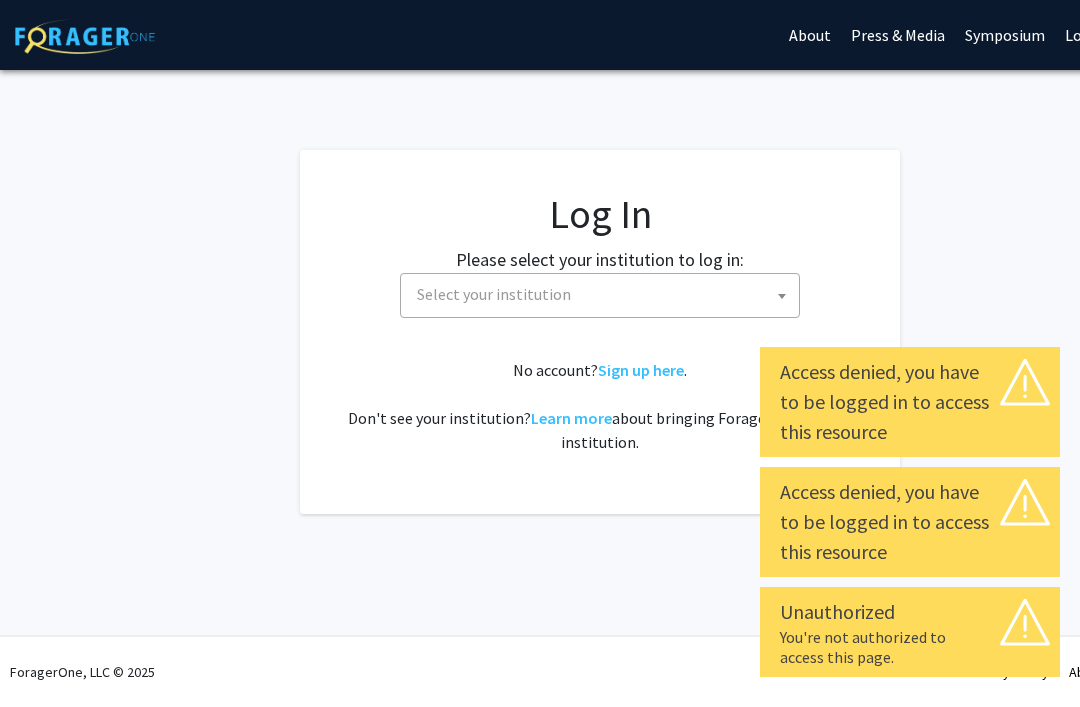scroll, scrollTop: 0, scrollLeft: 0, axis: both 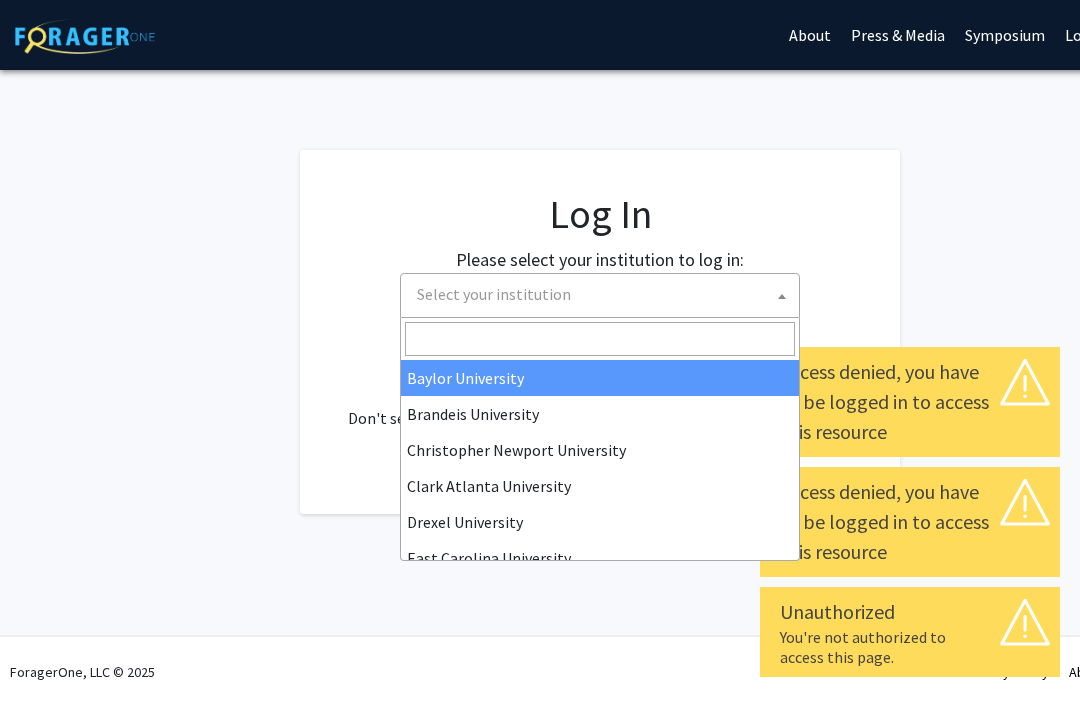 click on "Select your institution" at bounding box center (604, 294) 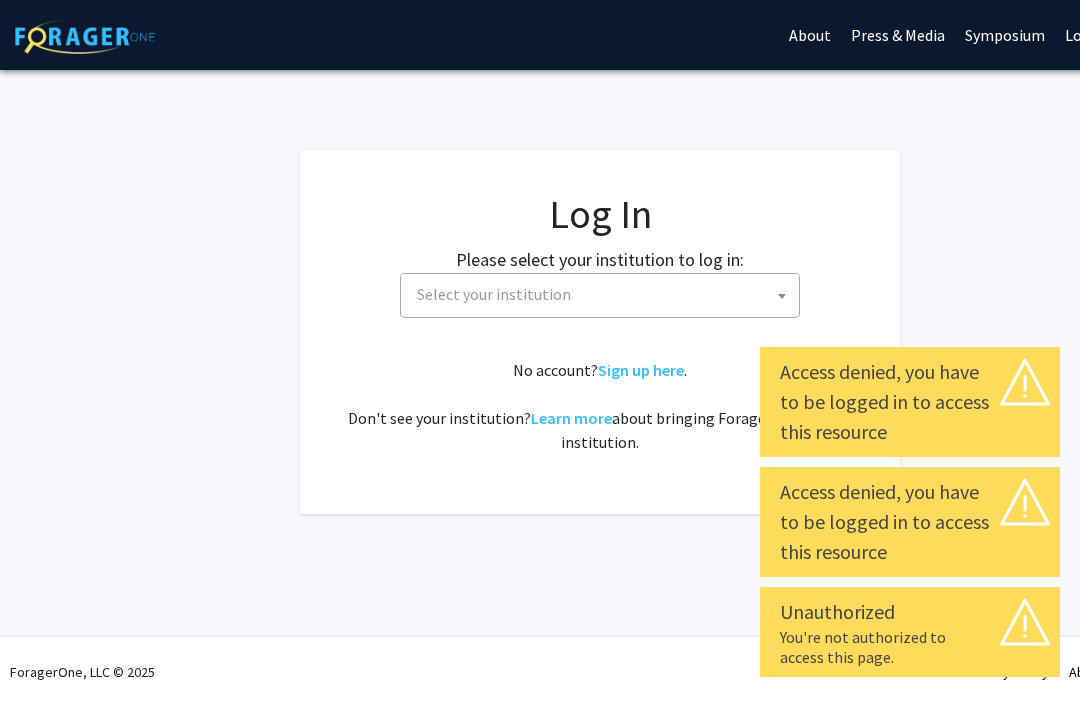 click on "Select your institution" at bounding box center [604, 294] 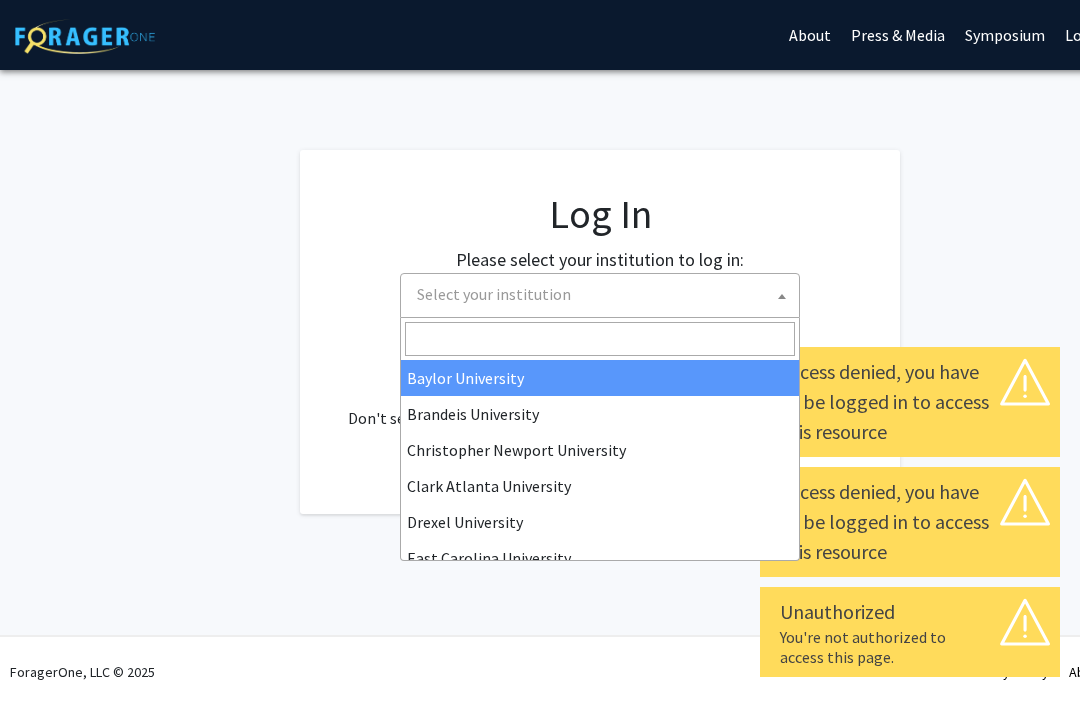 click on "Log In Please select your institution to log in: Baylor University Brandeis University Christopher Newport University Clark Atlanta University Drexel University East Carolina University Eastern Michigan University Emory University Grand Valley State University Harvard University and Affiliated Hospitals High Point University Johns Hopkins University Kansas State University Morehouse College Morehouse School of Medicine Morgan State University Northern Illinois University Spelman College Thomas Jefferson University University of Georgia University of Hawaiʻi at Mānoa University of Kentucky University of Maryland University of Missouri Wayne State University Select your institution  No account?  Sign up here .   Don't see your institution?  Learn more  about bringing ForagerOne to your institution." 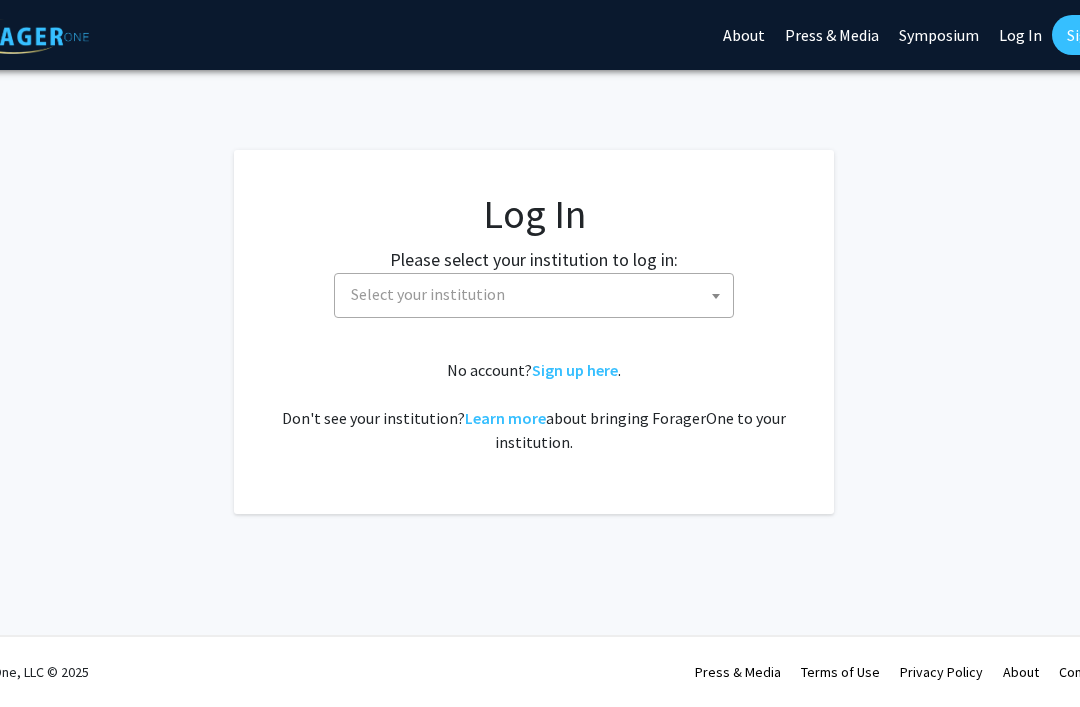 scroll, scrollTop: 0, scrollLeft: 68, axis: horizontal 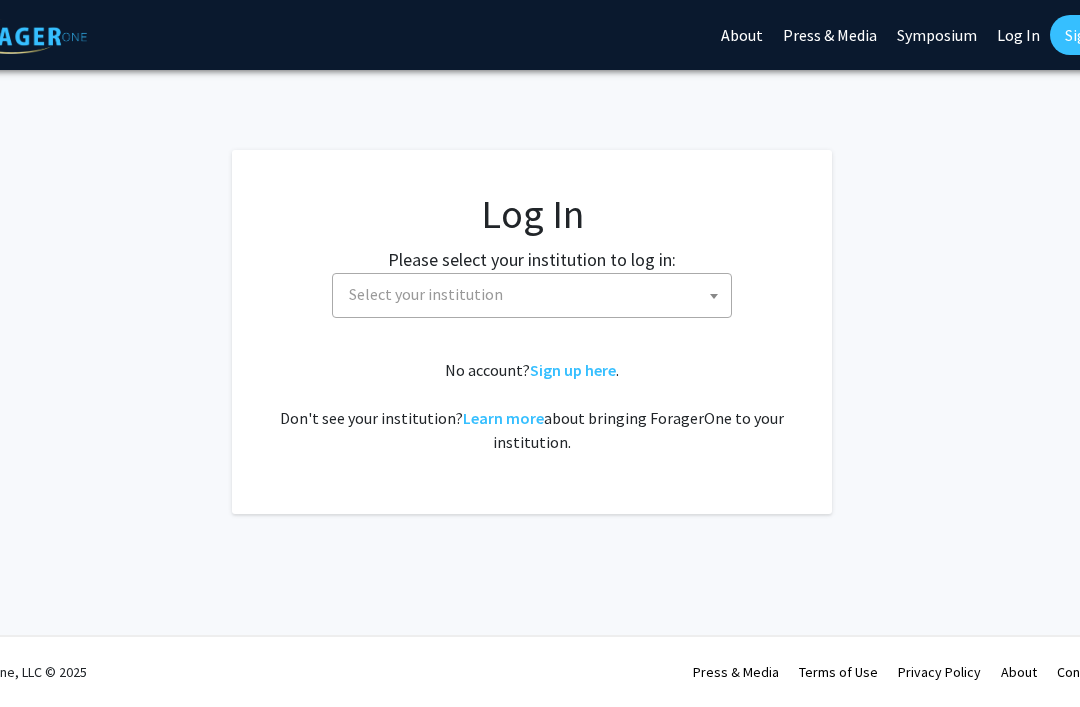 click on "Select your institution" at bounding box center (536, 294) 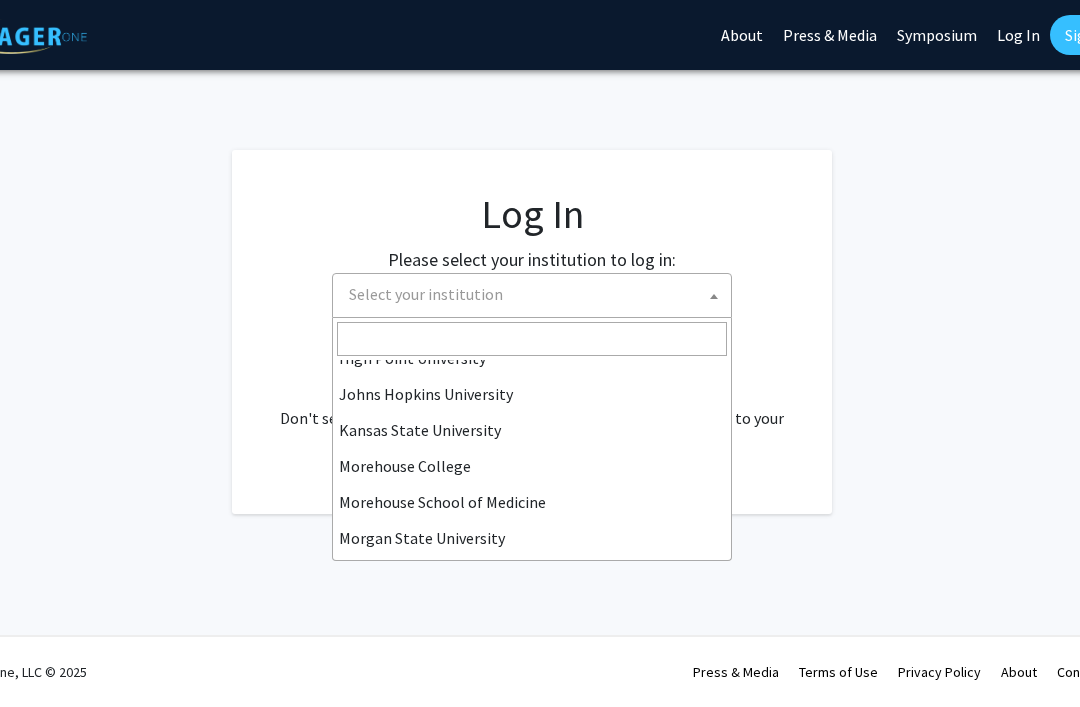 scroll, scrollTop: 382, scrollLeft: 0, axis: vertical 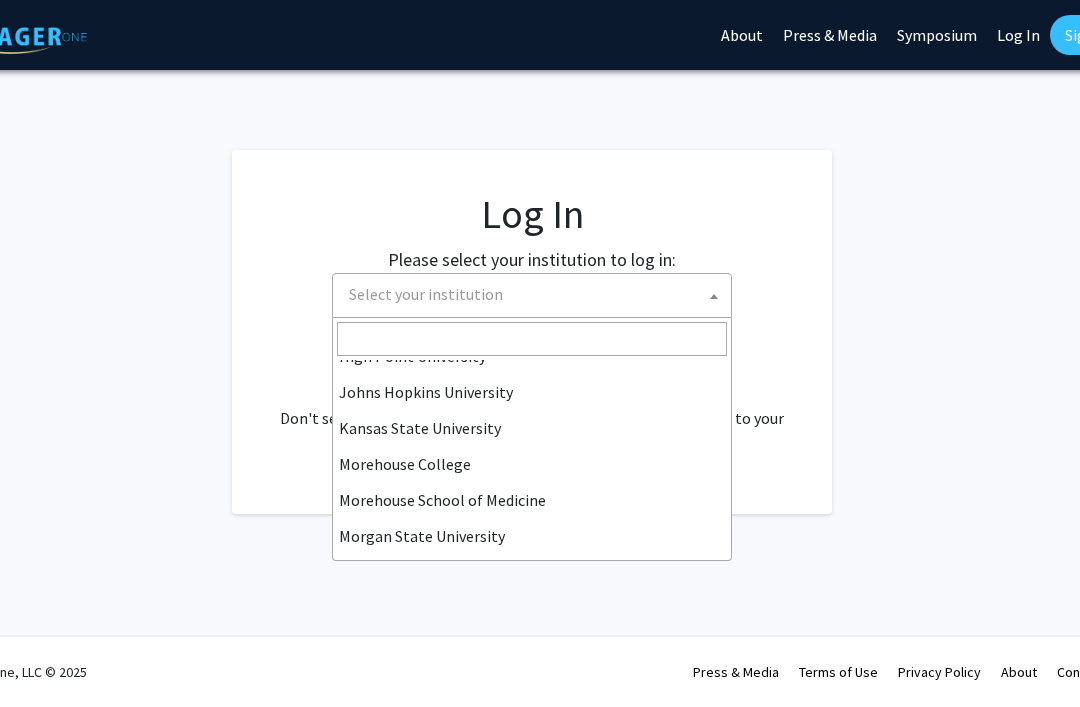 select on "1" 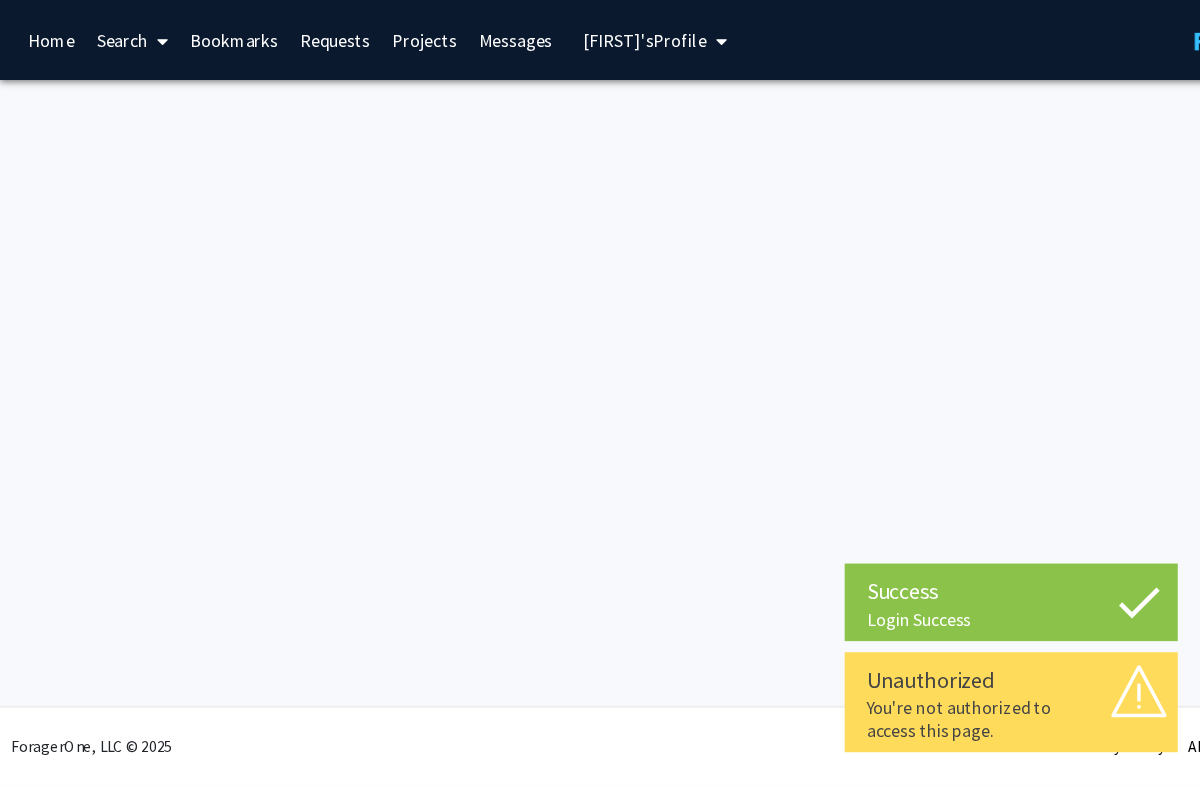 scroll, scrollTop: 0, scrollLeft: 0, axis: both 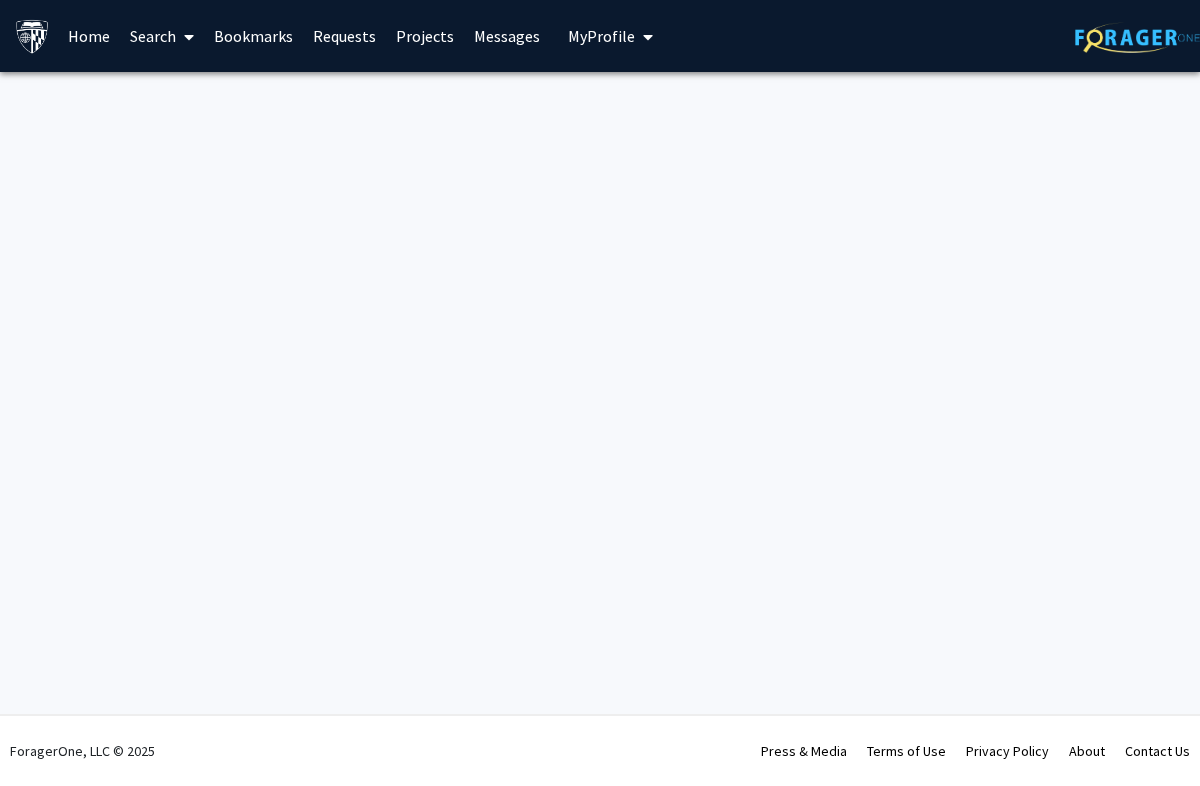 click on "My   Profile" at bounding box center [601, 36] 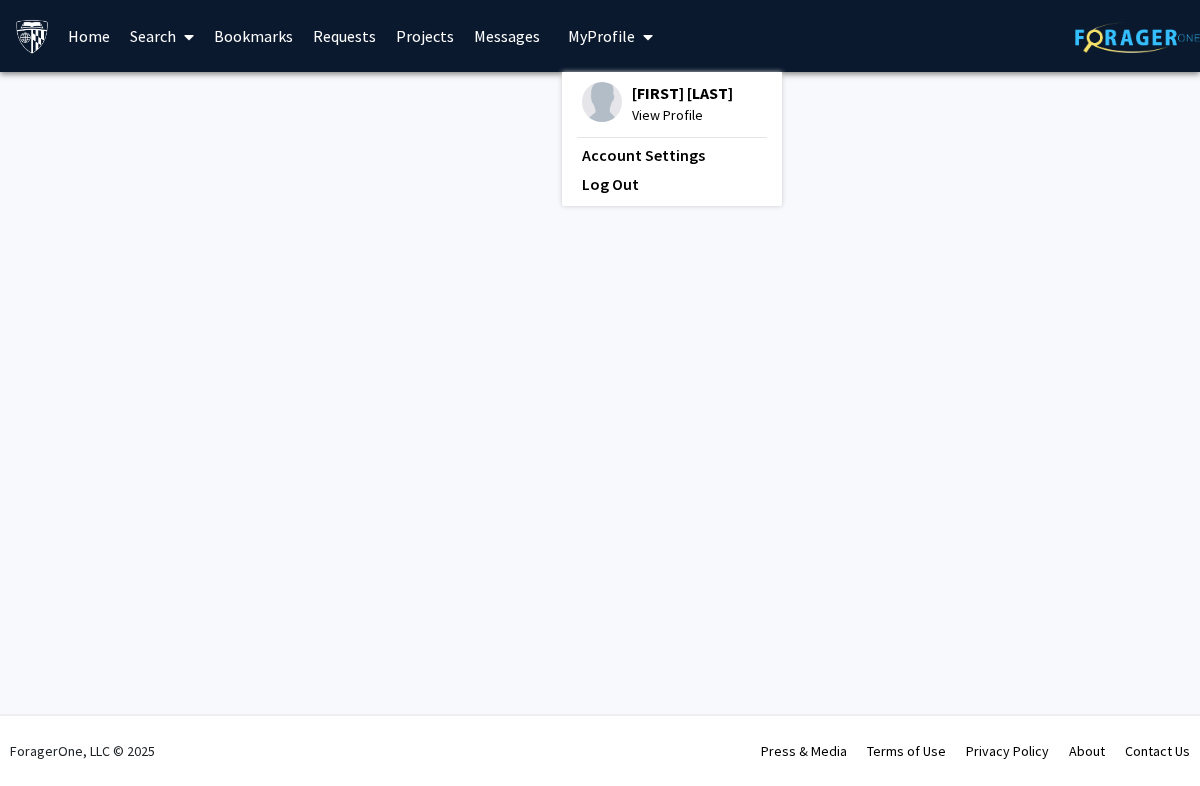 click on "[FIRST] [LAST]" at bounding box center [682, 93] 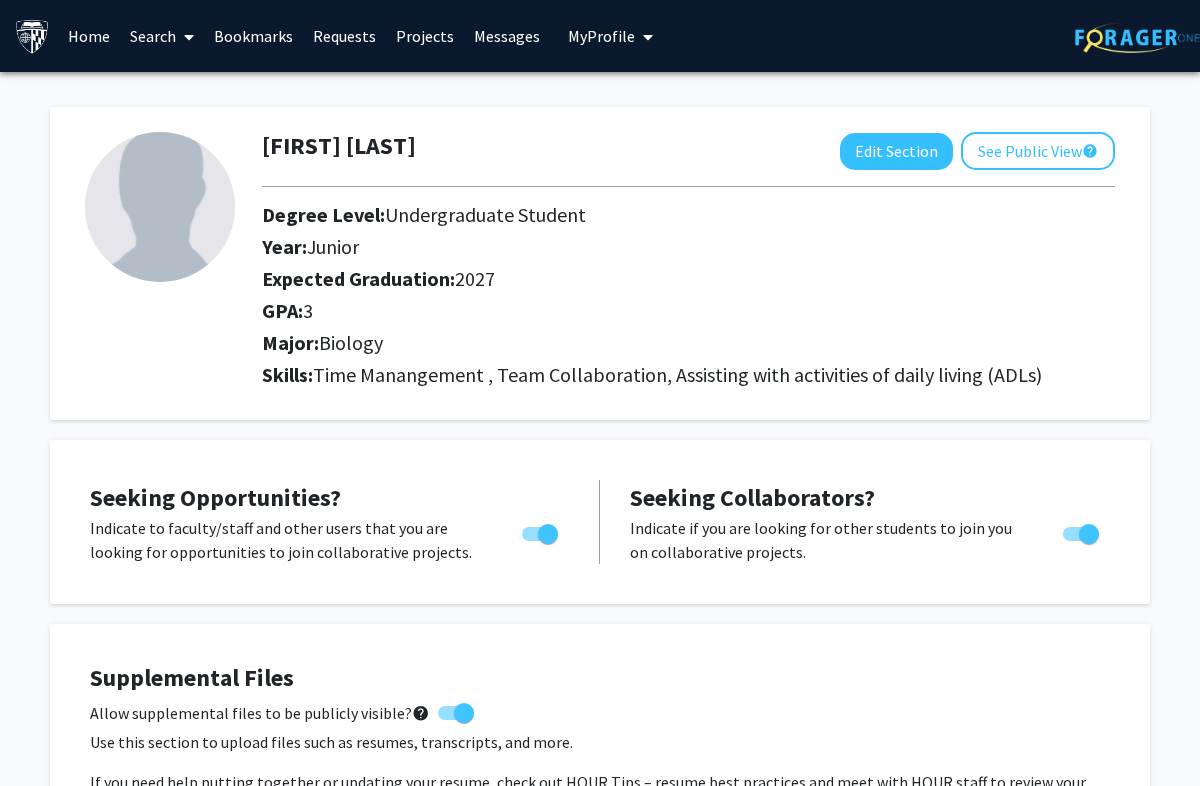 click on "Edit Section" 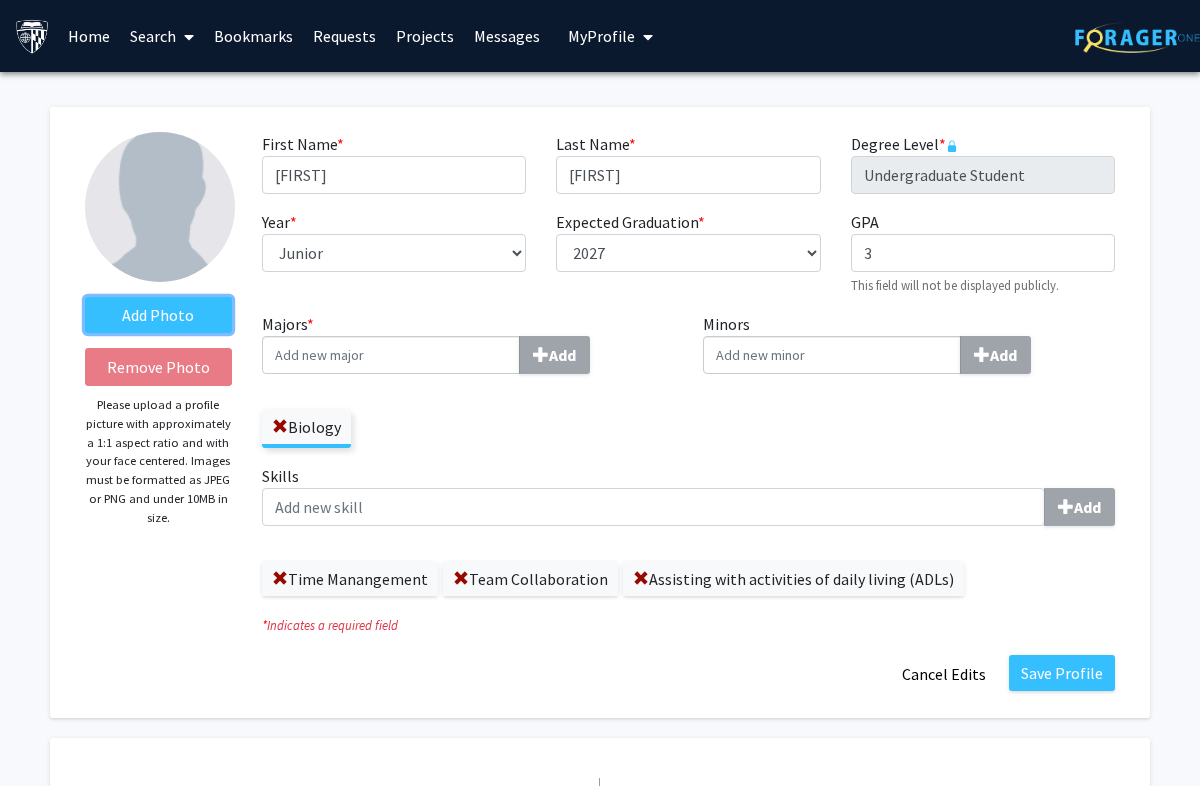 click on "Add Photo" 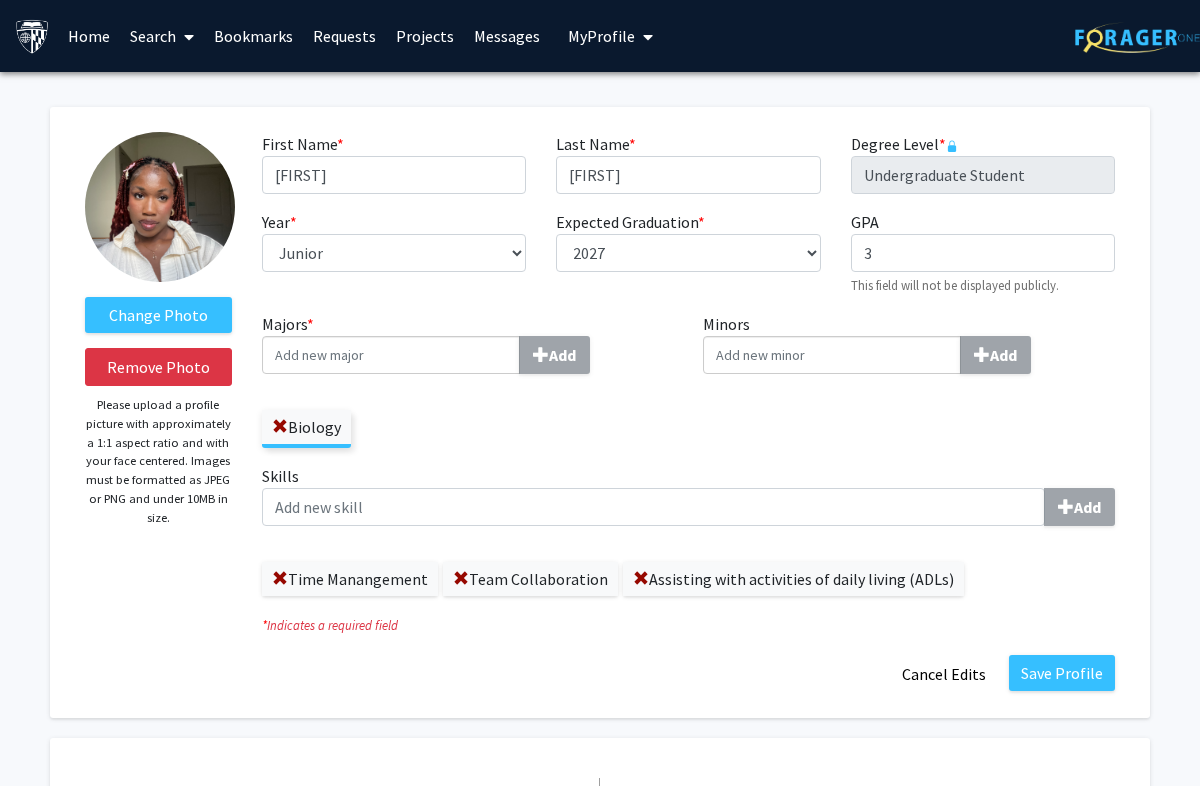 click on "Save Profile" 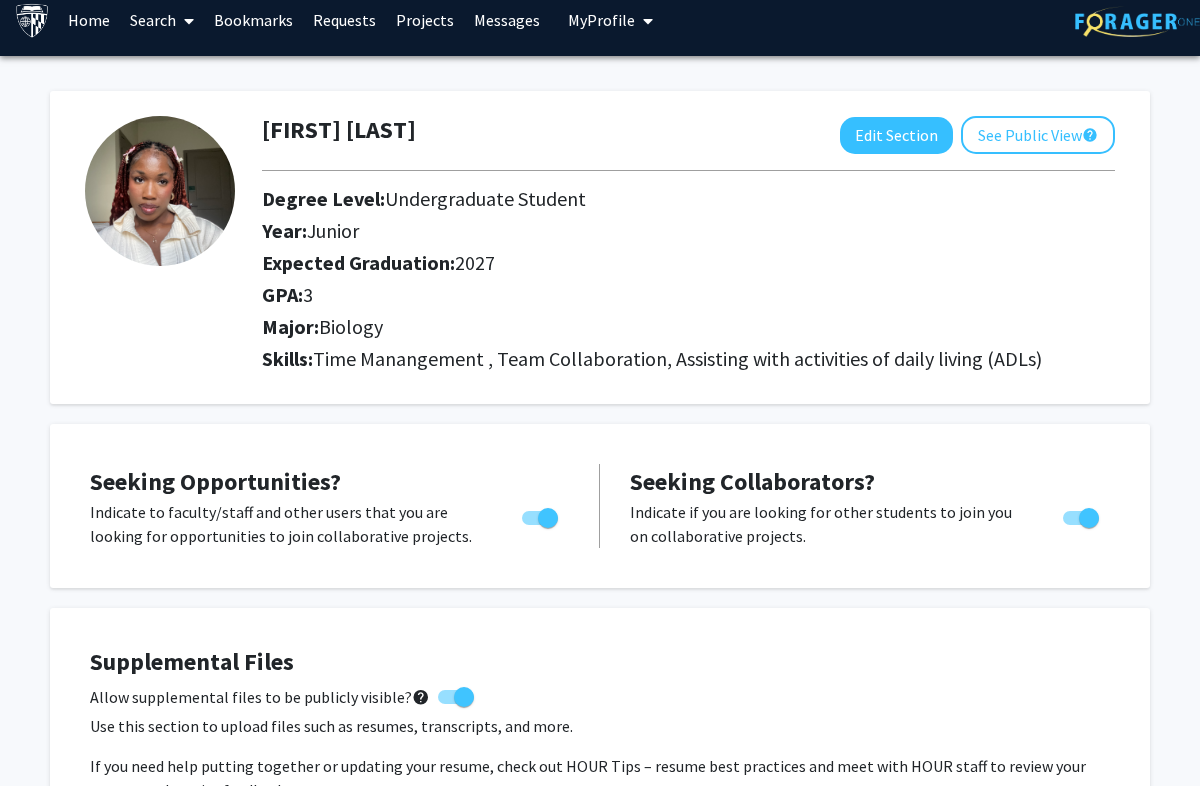 scroll, scrollTop: 0, scrollLeft: 0, axis: both 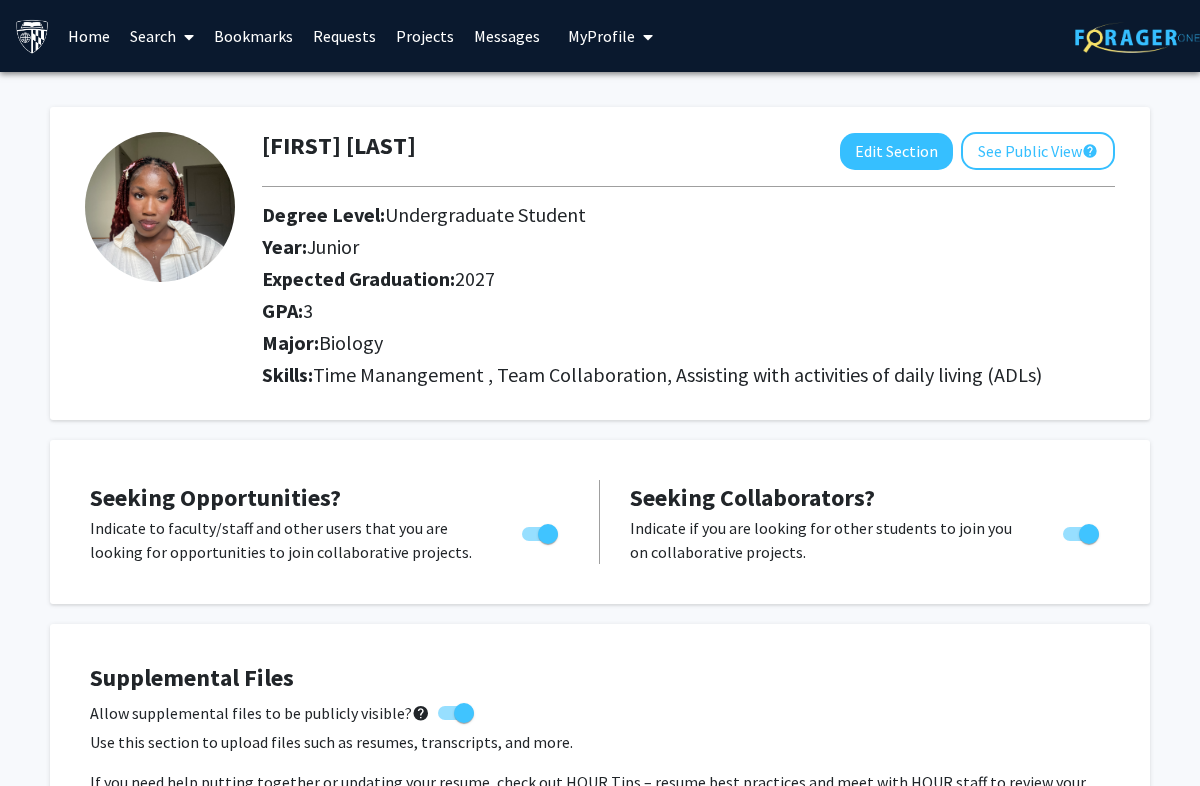click on "Messages" at bounding box center [507, 36] 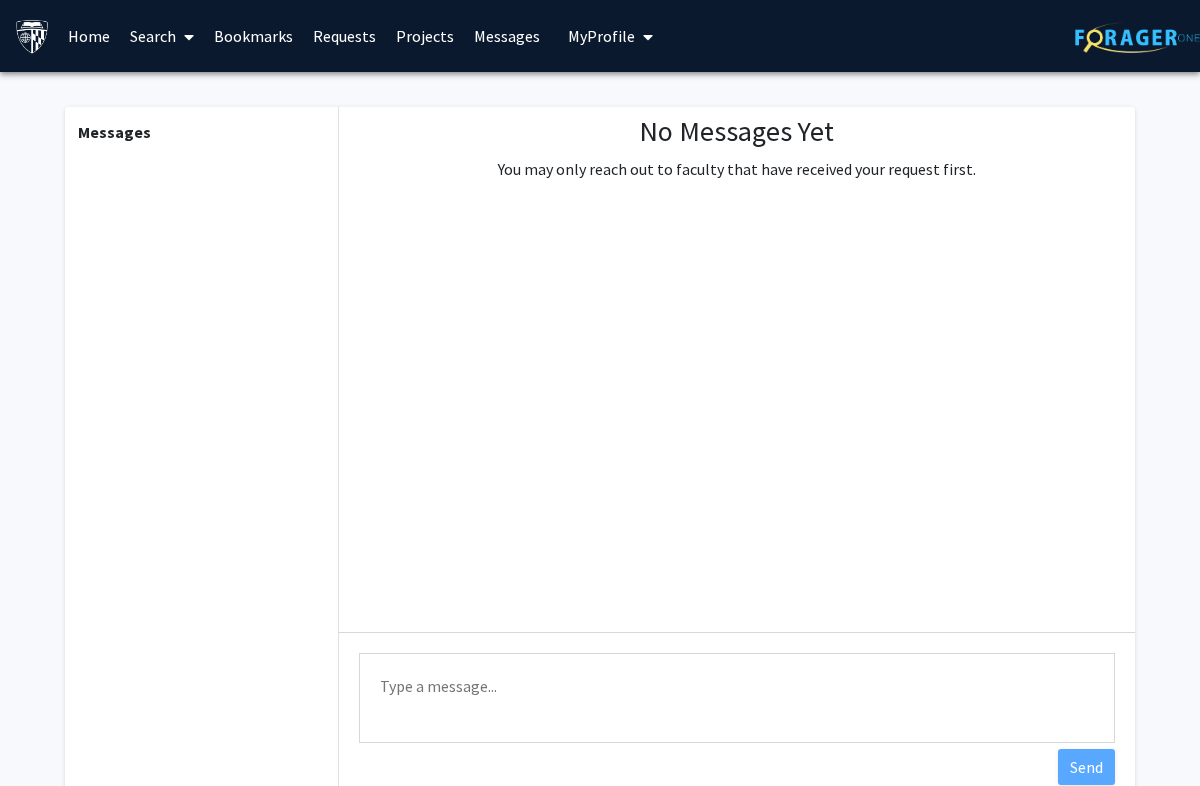 click on "Projects" at bounding box center (425, 36) 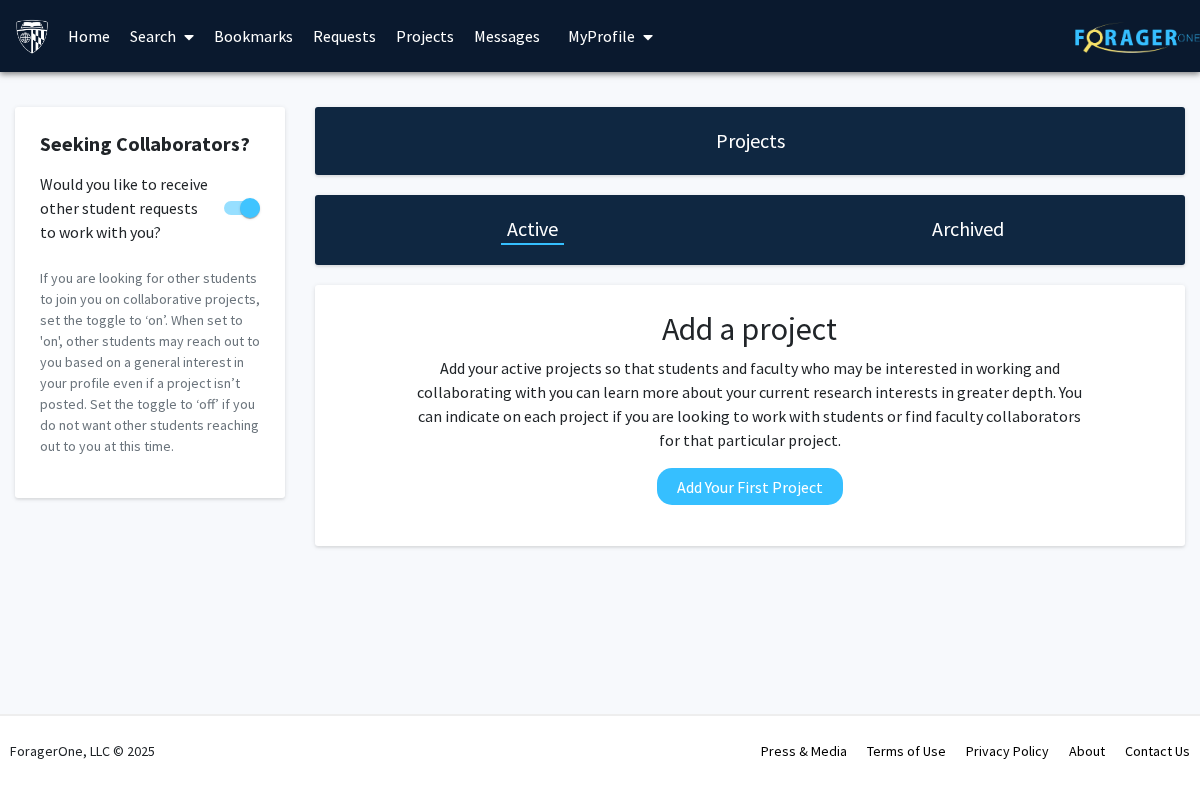 click on "Requests" at bounding box center [344, 36] 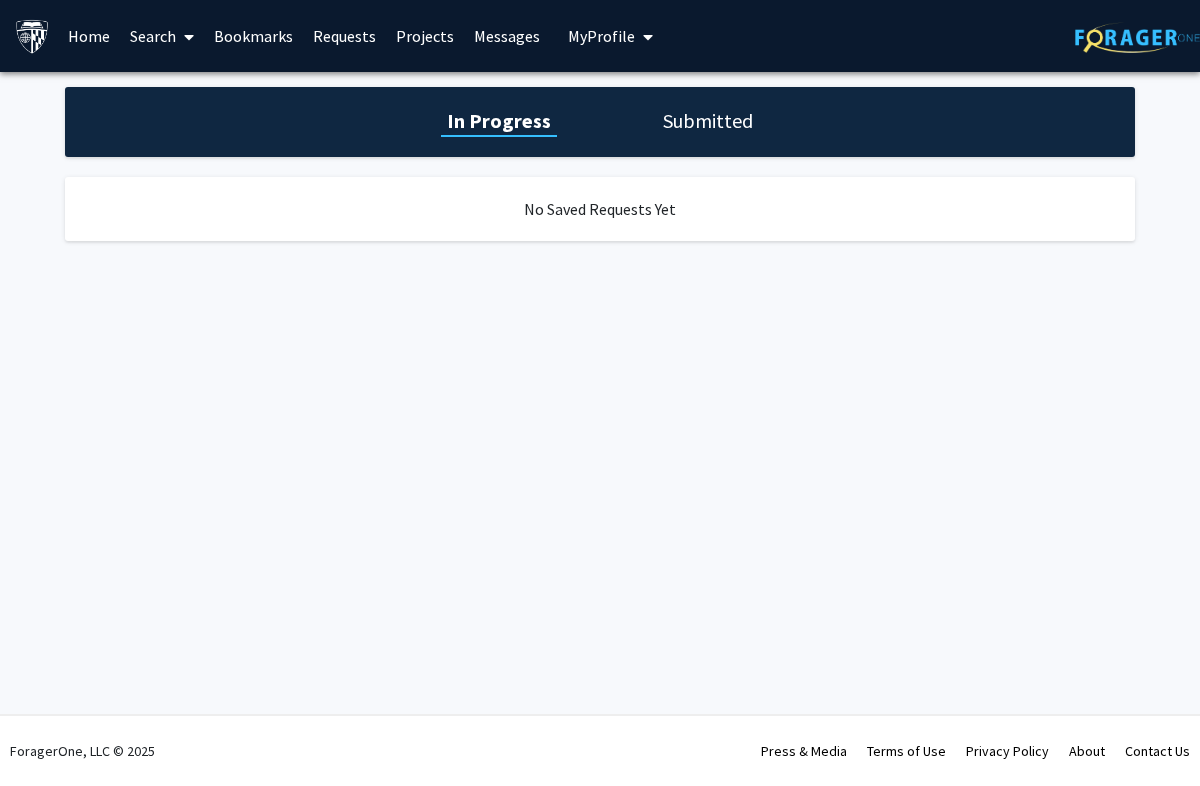 click on "Bookmarks" at bounding box center [253, 36] 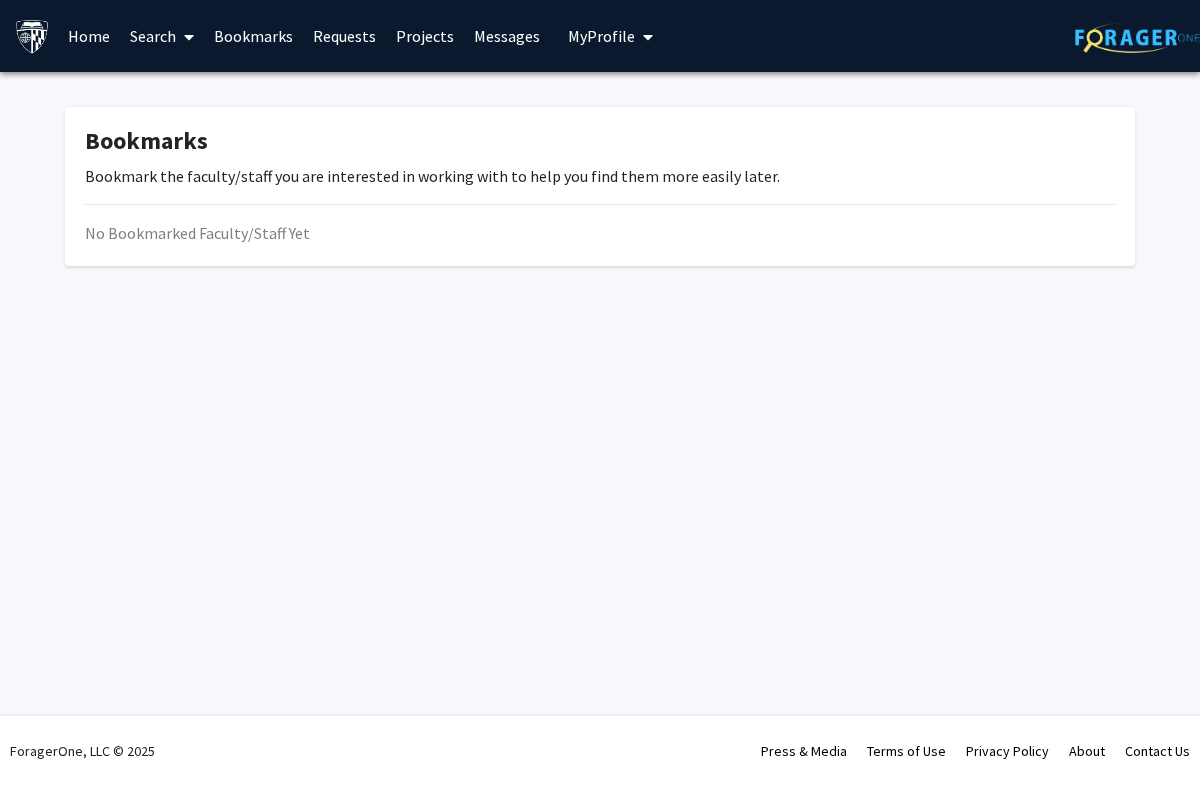 click on "Search" at bounding box center [162, 36] 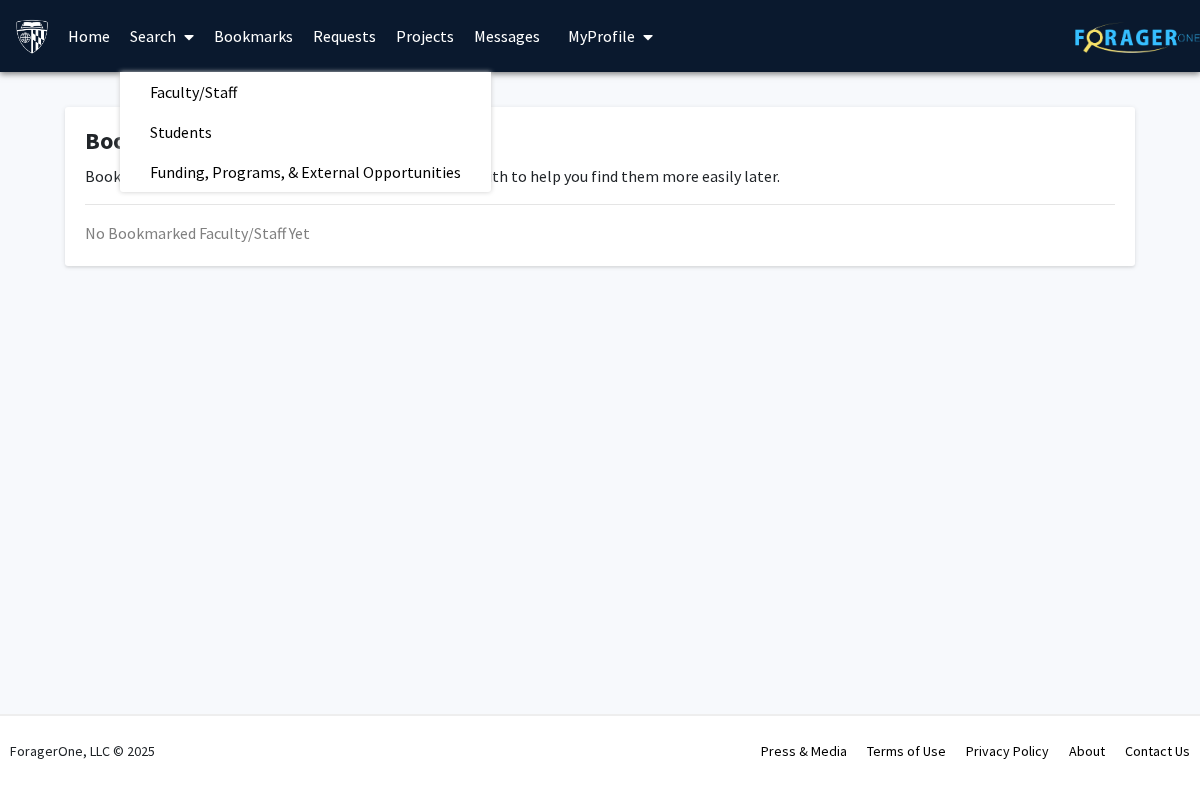 click on "Students" at bounding box center (305, 132) 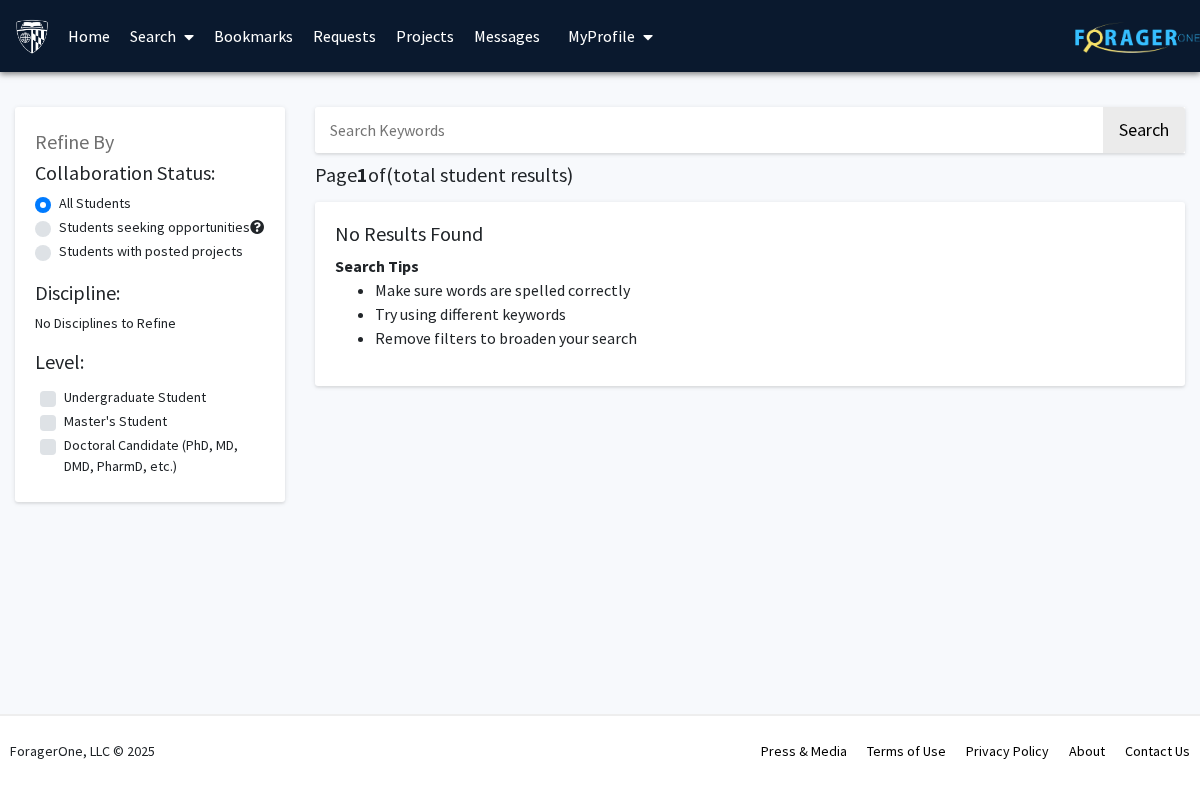click on "Search" at bounding box center [162, 36] 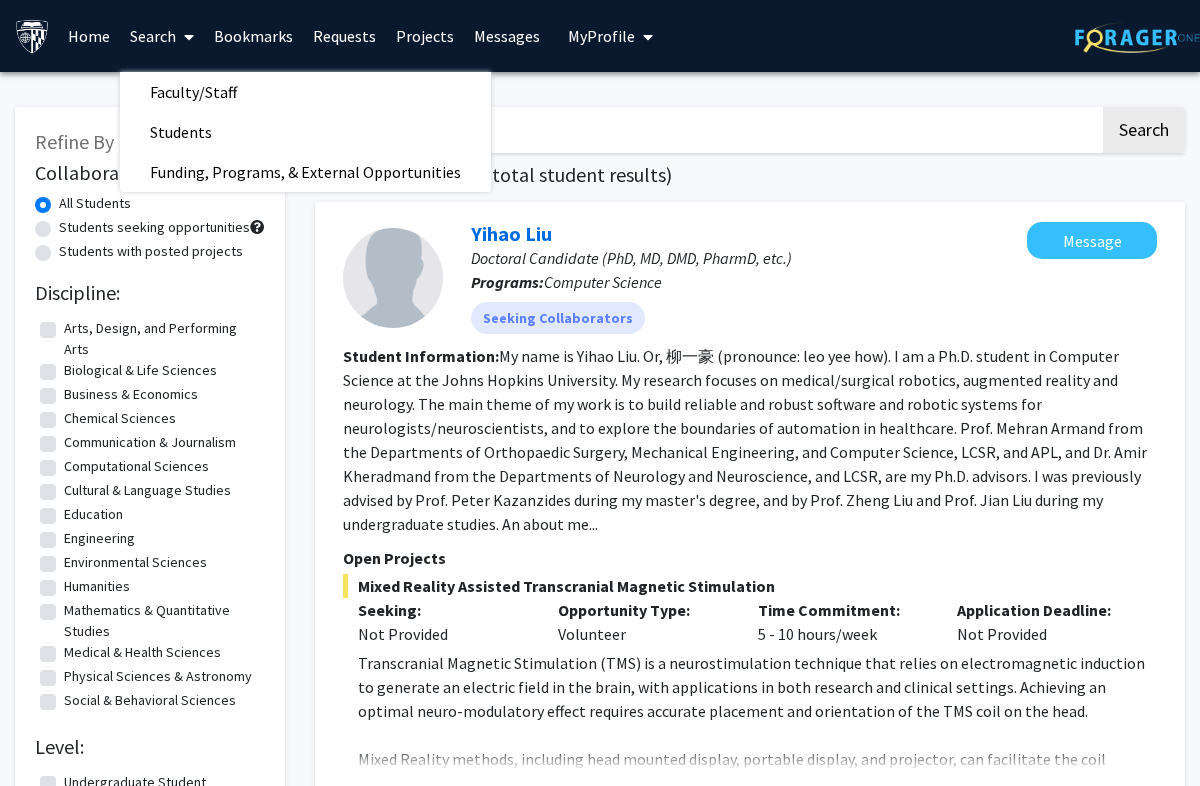 click on "Students with posted projects" 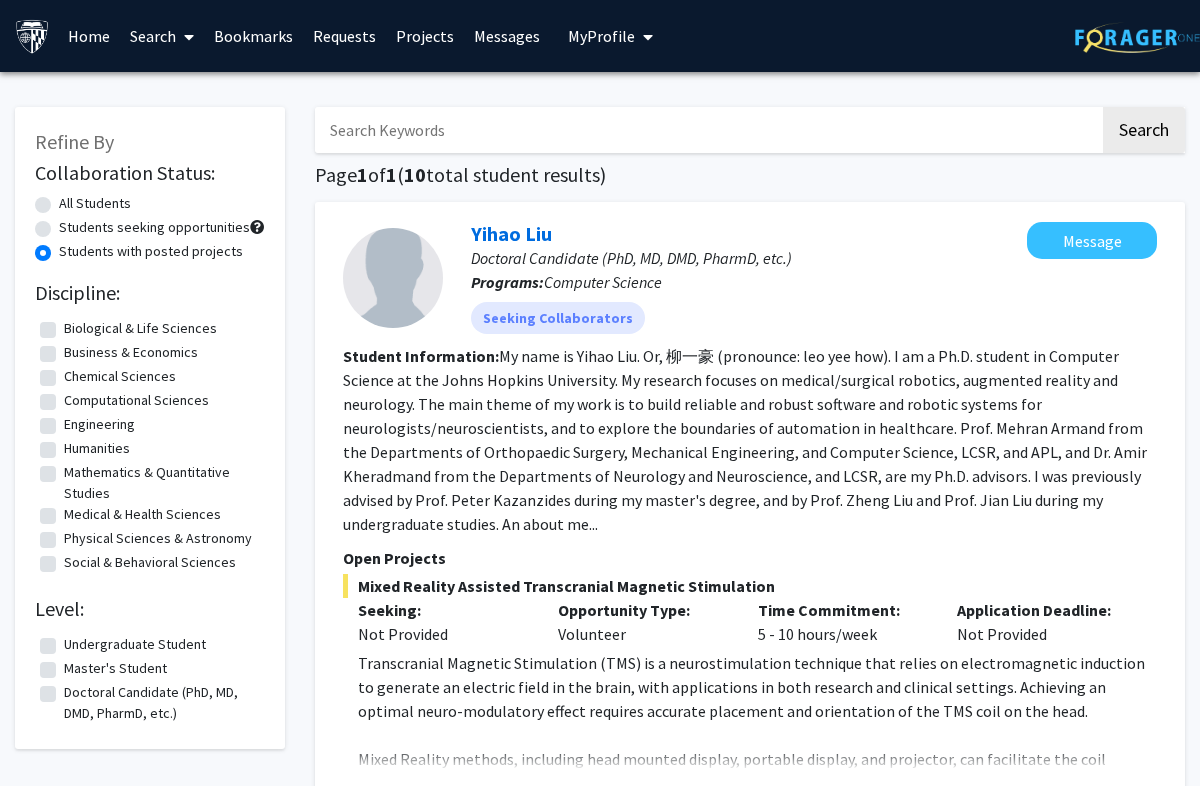 click on "Medical & Health Sciences" 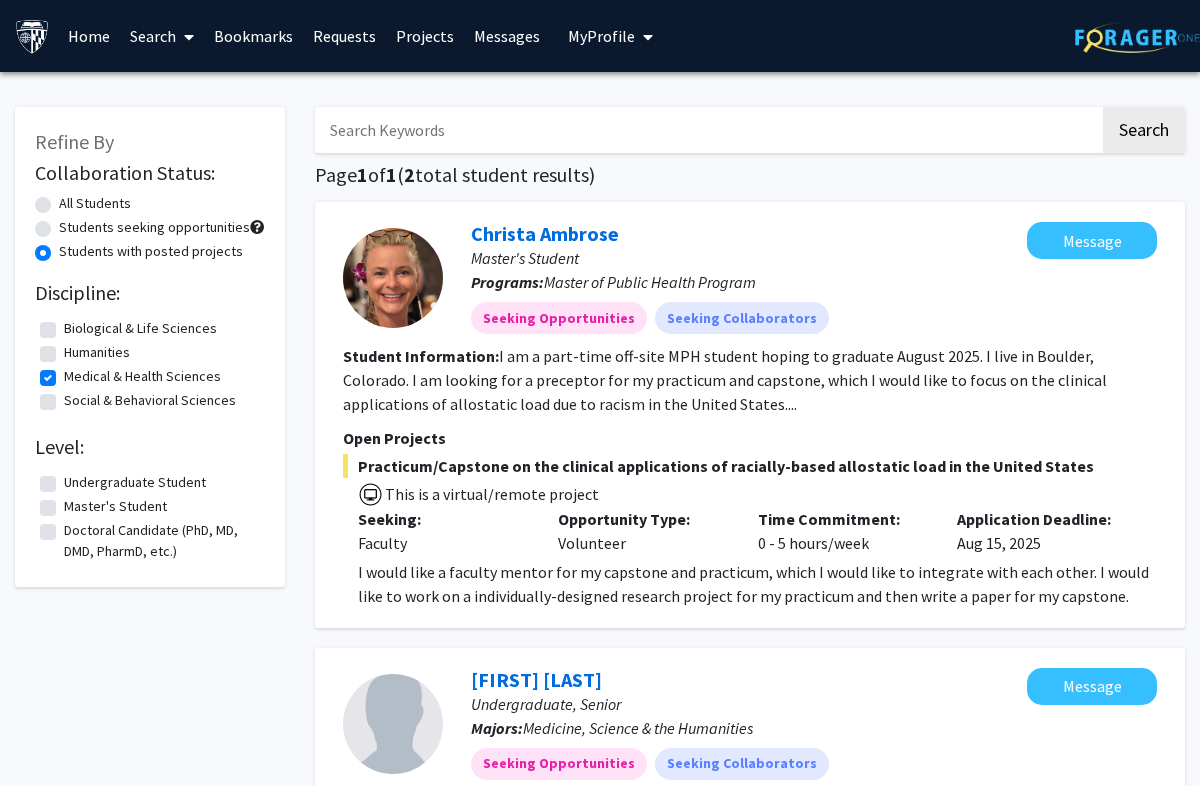 click on "I am a part-time off-site MPH student hoping to graduate August 2025. I live in Boulder, Colorado.  I am looking for a preceptor for my practicum and capstone, which I would like to focus on the clinical applications of allostatic load due to racism in the United States...." 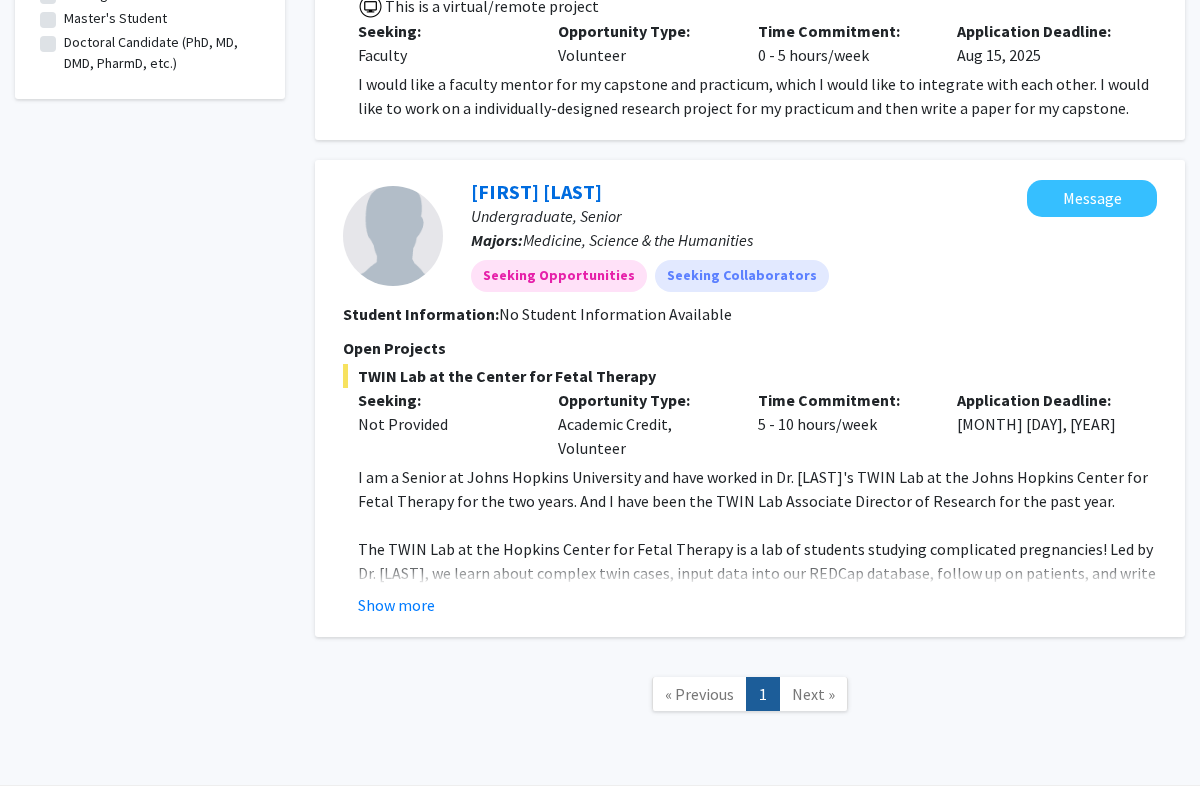 scroll, scrollTop: 487, scrollLeft: 0, axis: vertical 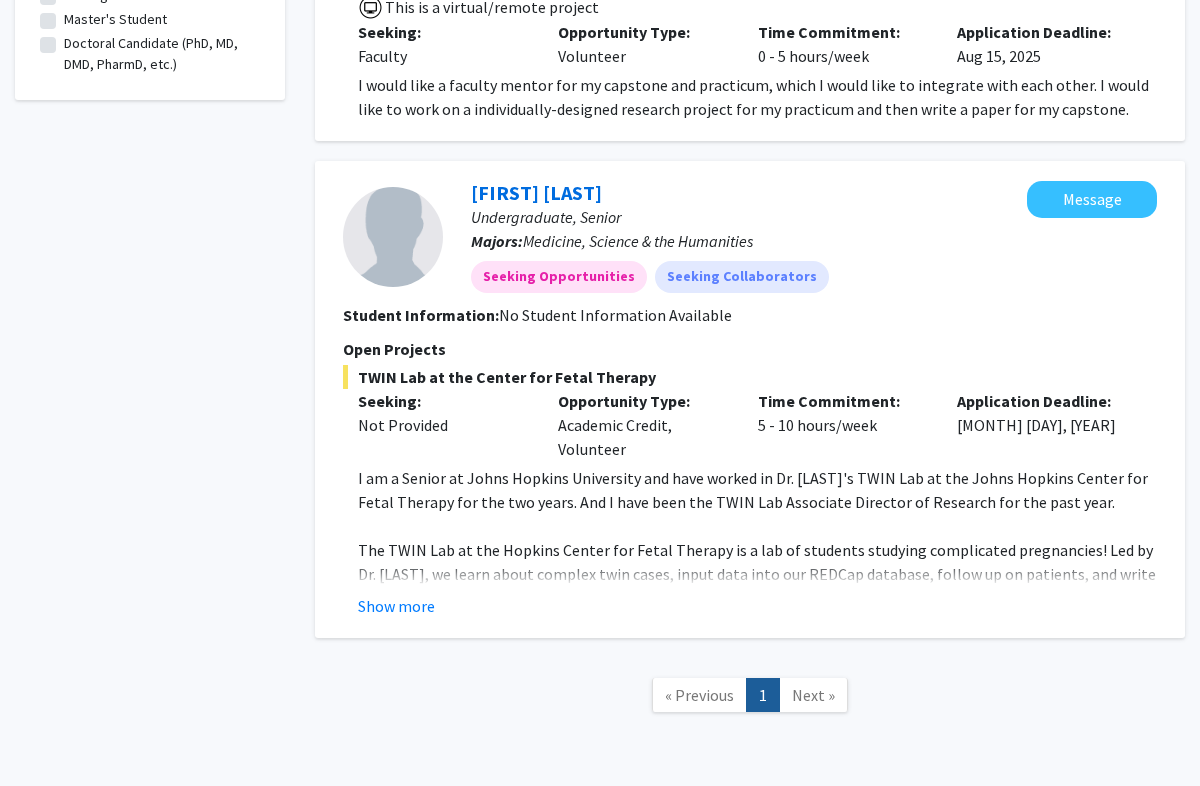click on "Show more" 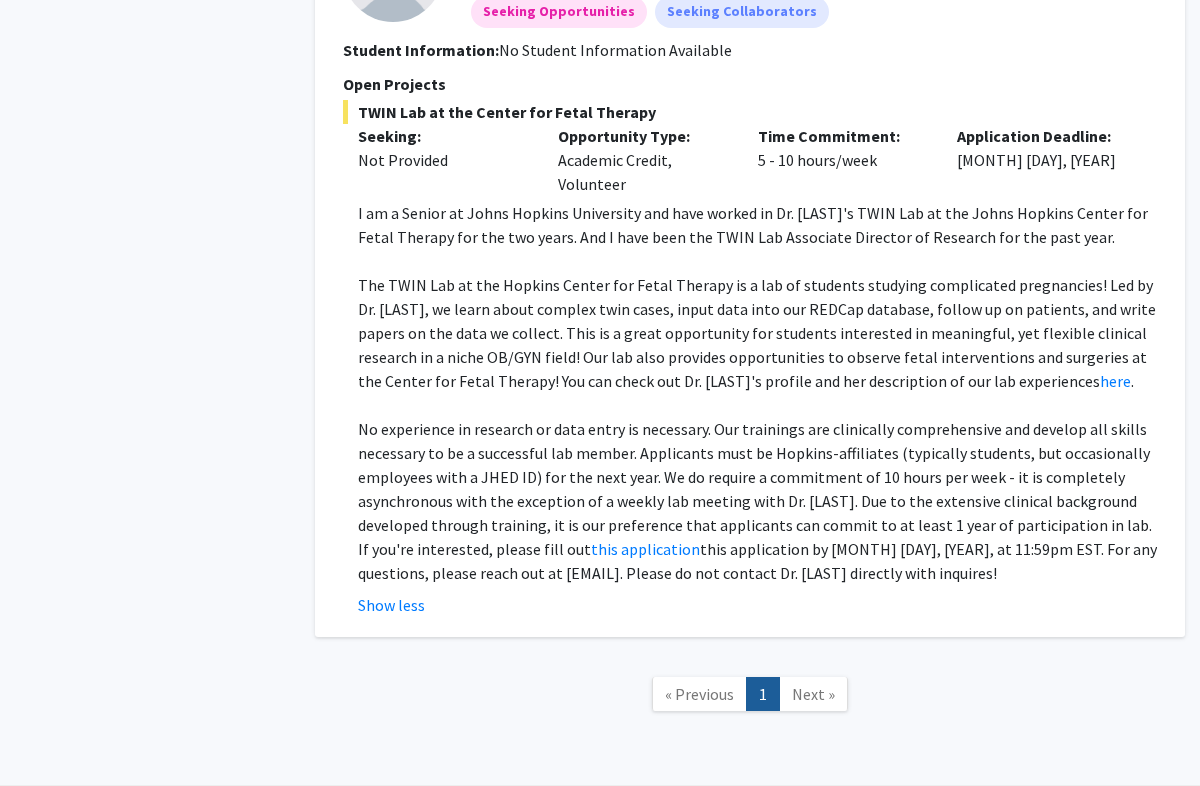 scroll, scrollTop: 751, scrollLeft: 0, axis: vertical 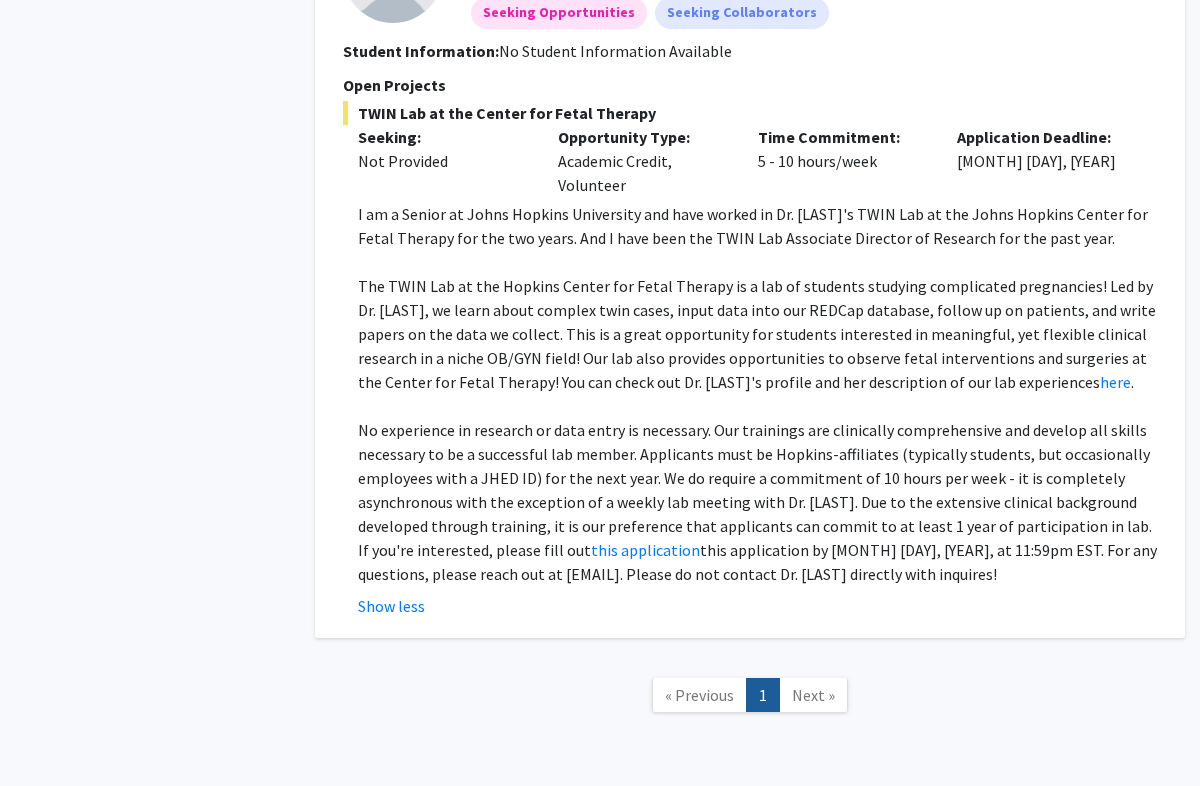 click on "this application" 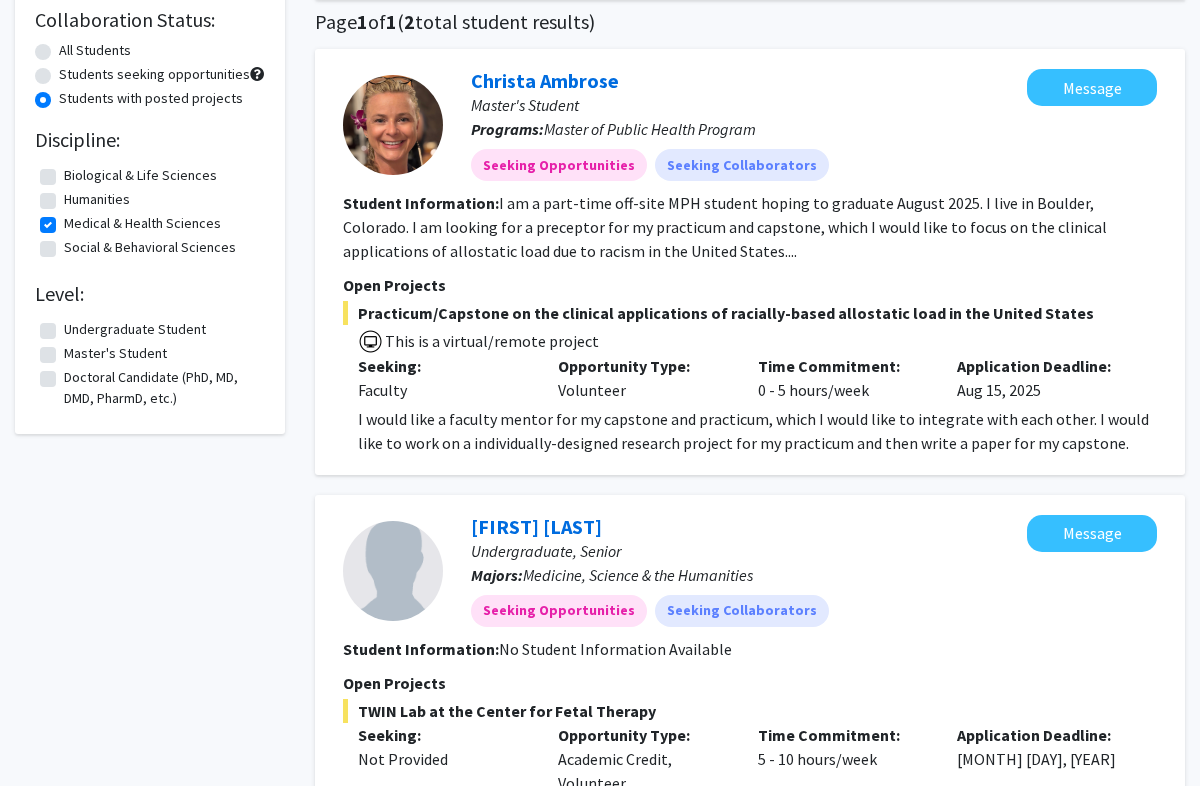 scroll, scrollTop: 0, scrollLeft: 0, axis: both 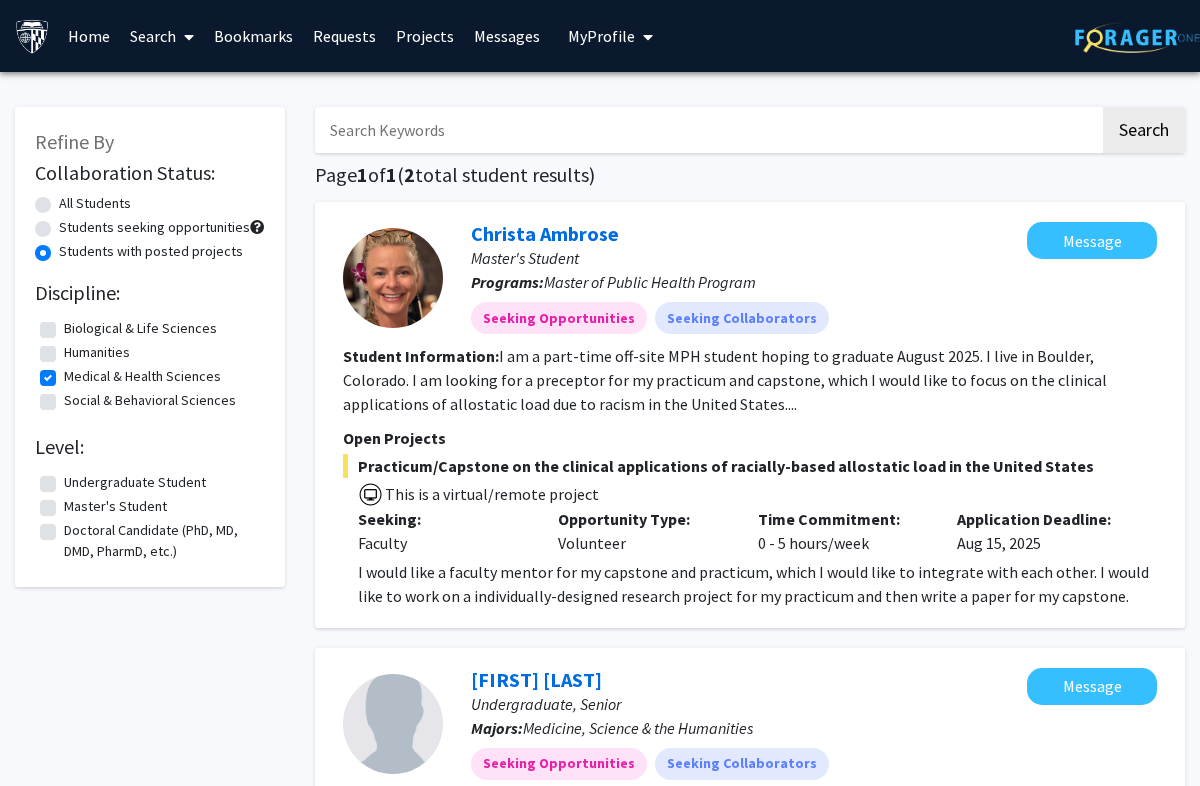 click on "Biological & Life Sciences" 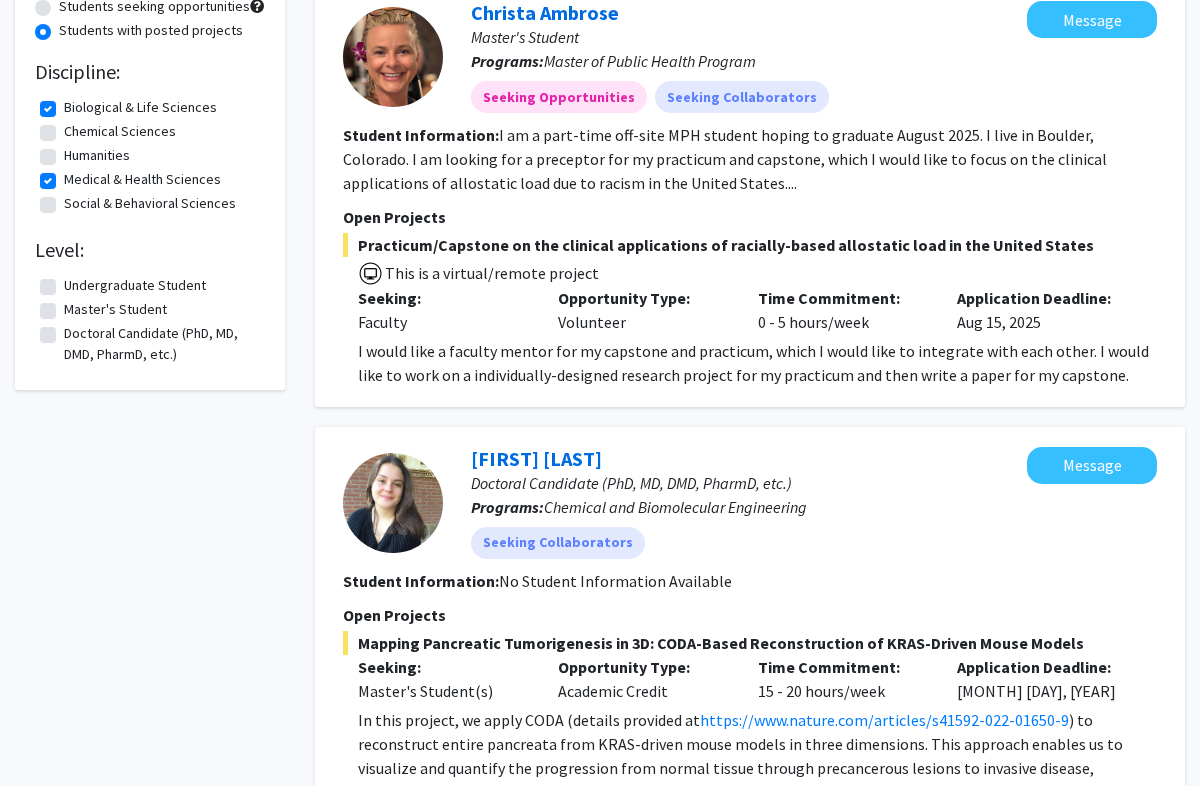 scroll, scrollTop: 0, scrollLeft: 0, axis: both 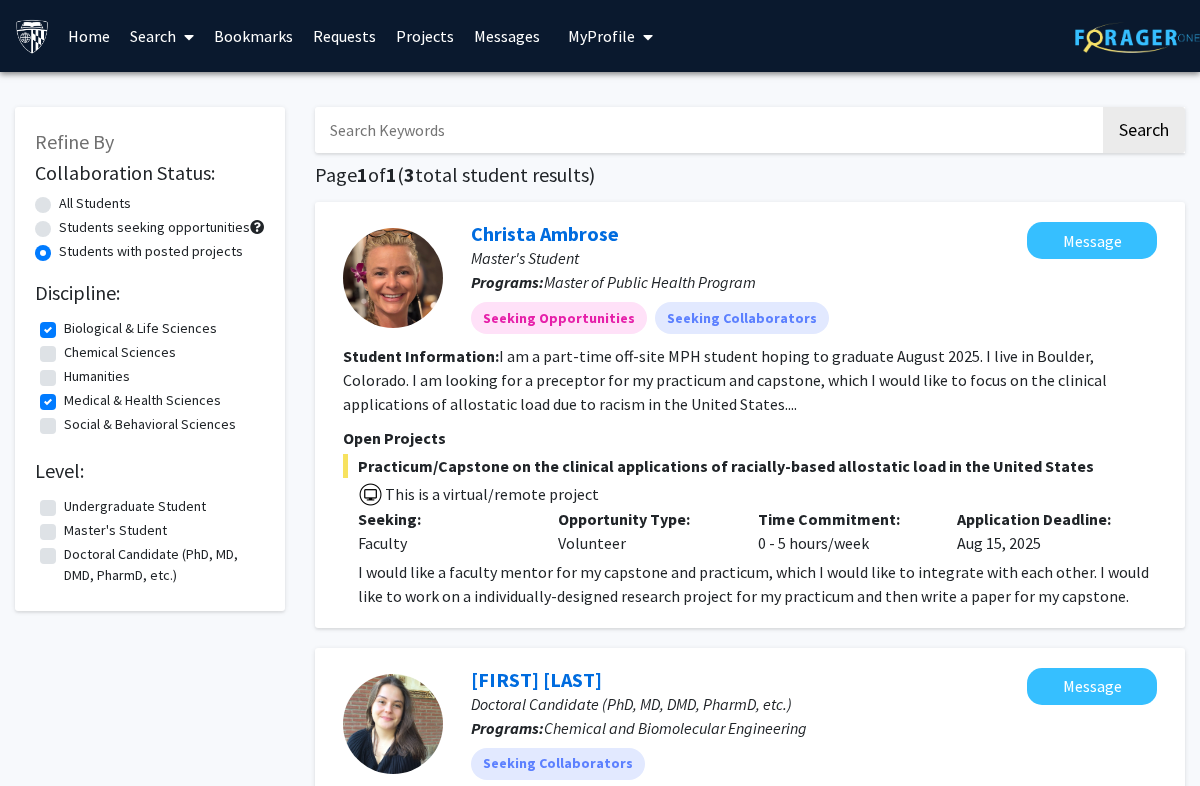 click on "My   Profile" at bounding box center (601, 36) 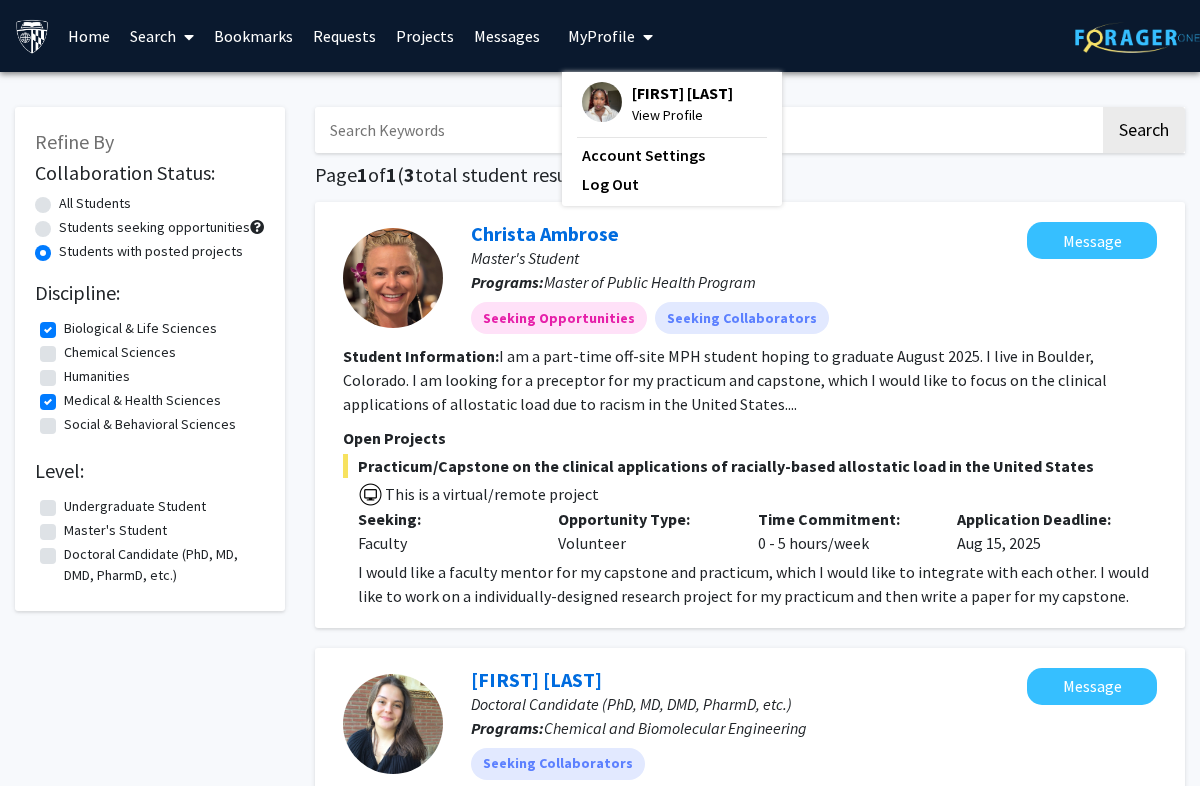 click at bounding box center (602, 102) 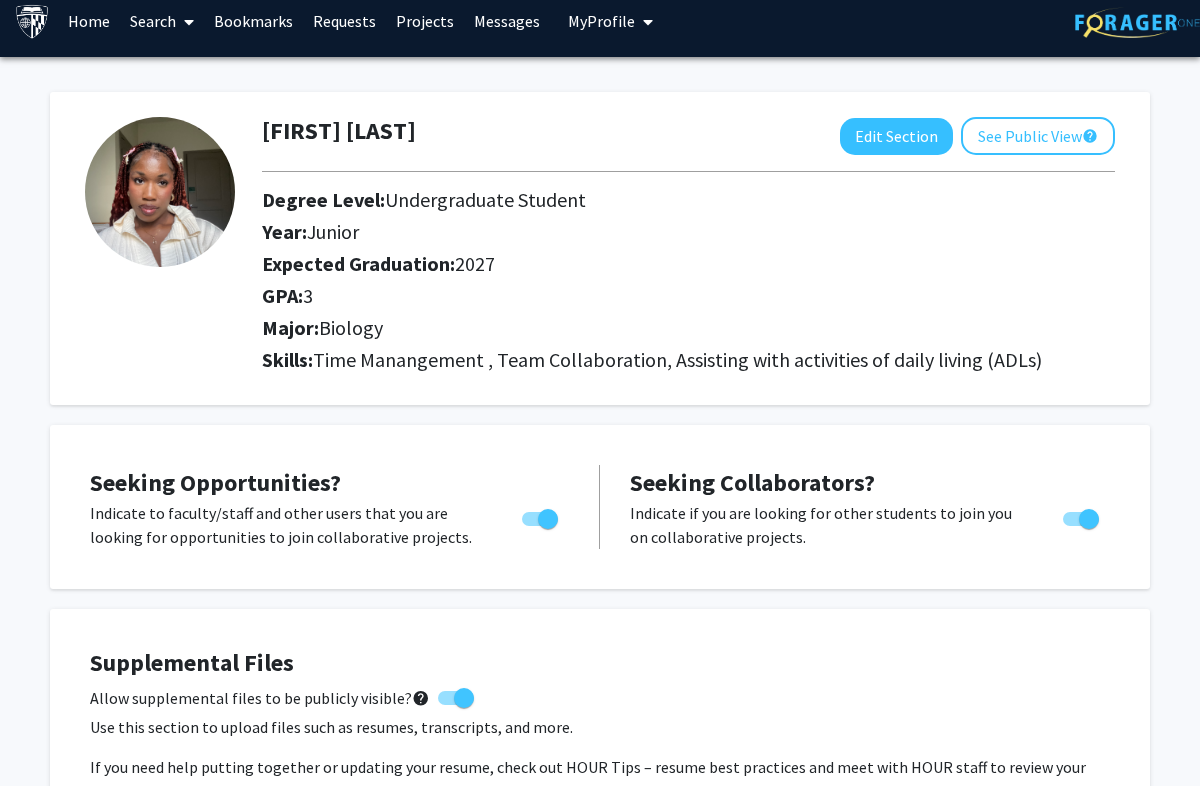scroll, scrollTop: 0, scrollLeft: 0, axis: both 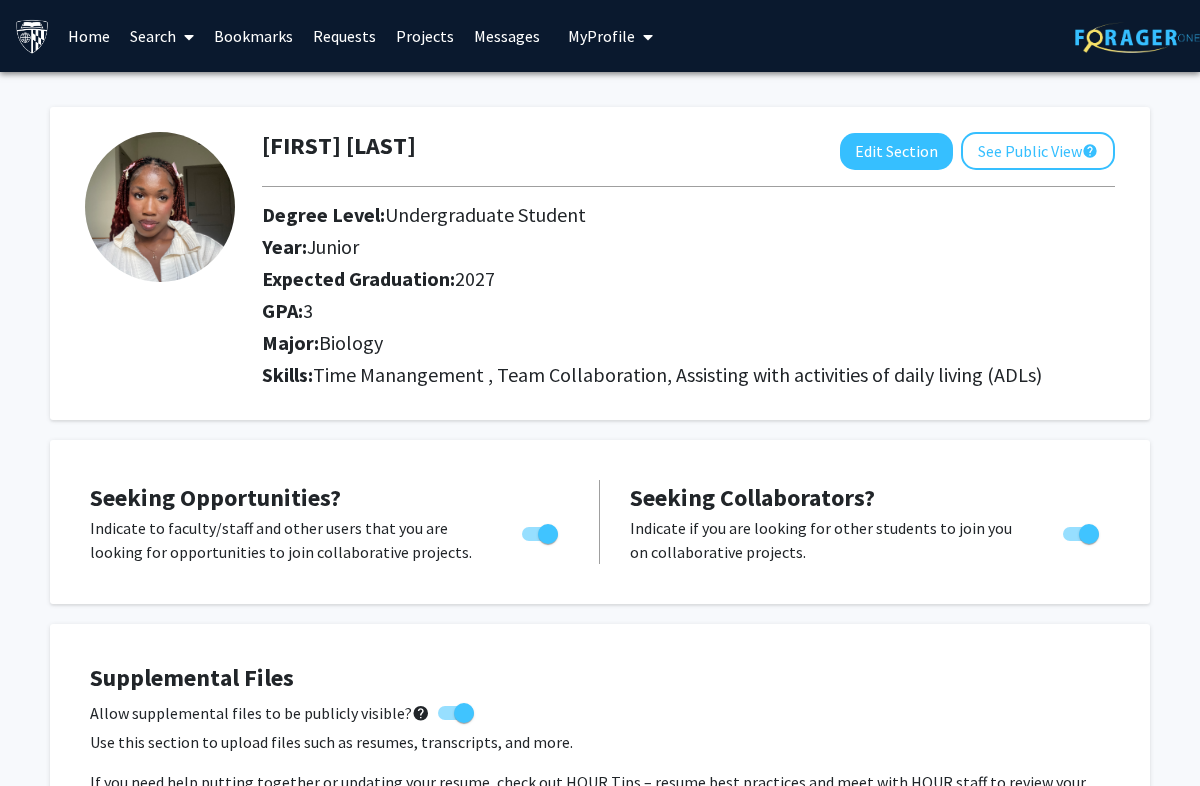 click on "Bookmarks" at bounding box center [253, 36] 